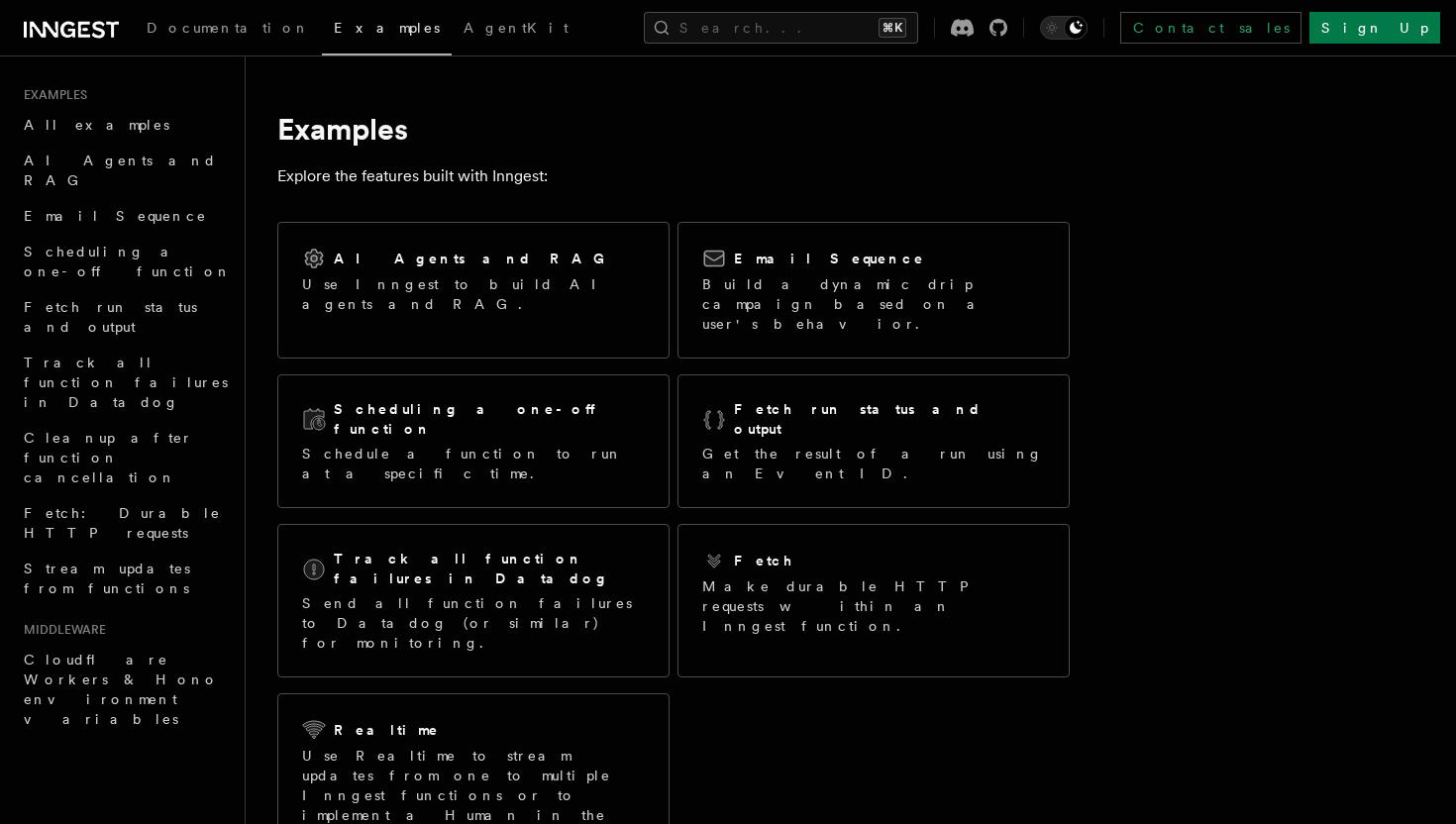 scroll, scrollTop: 0, scrollLeft: 0, axis: both 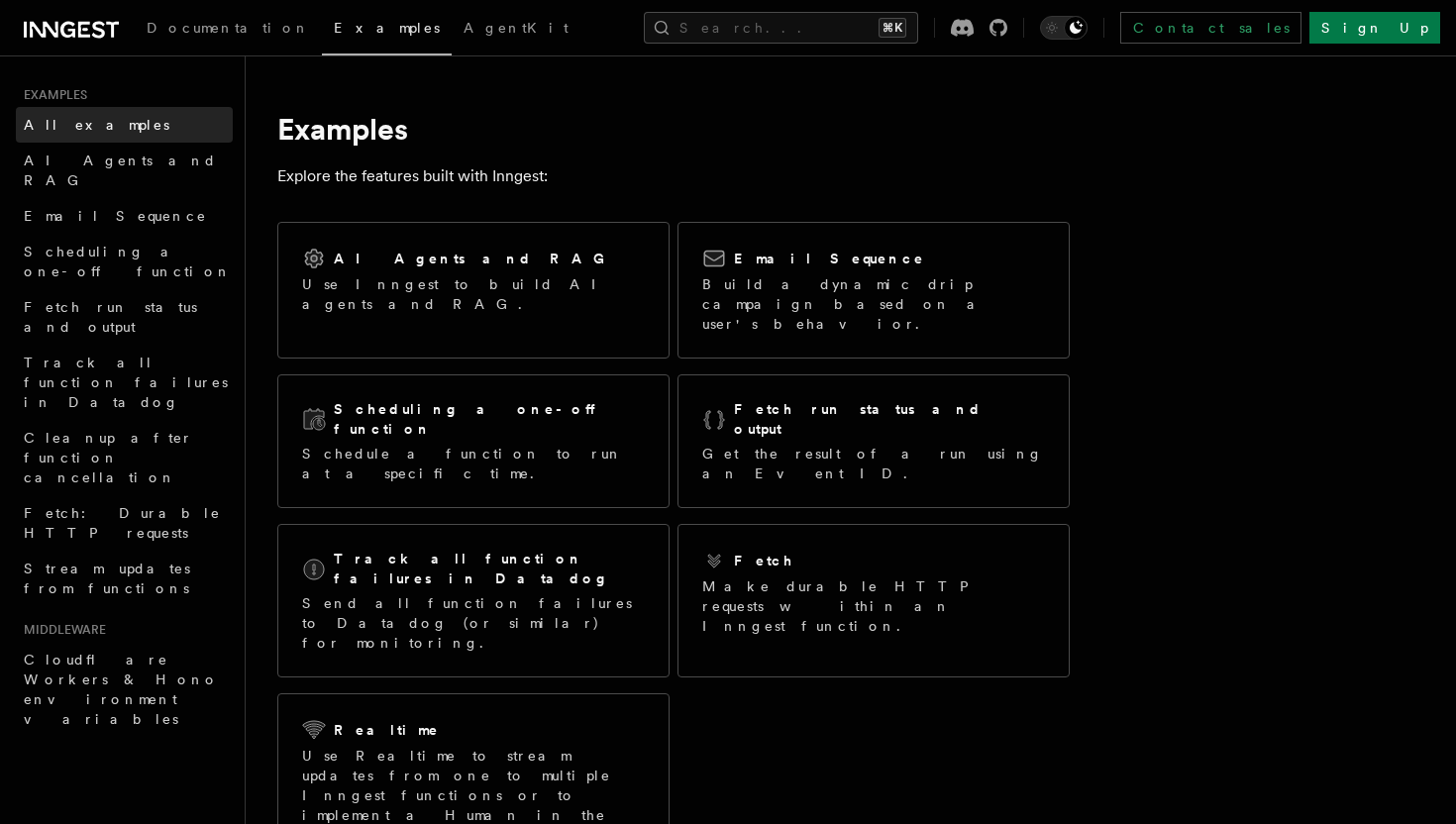 click on "All examples" at bounding box center [96, 125] 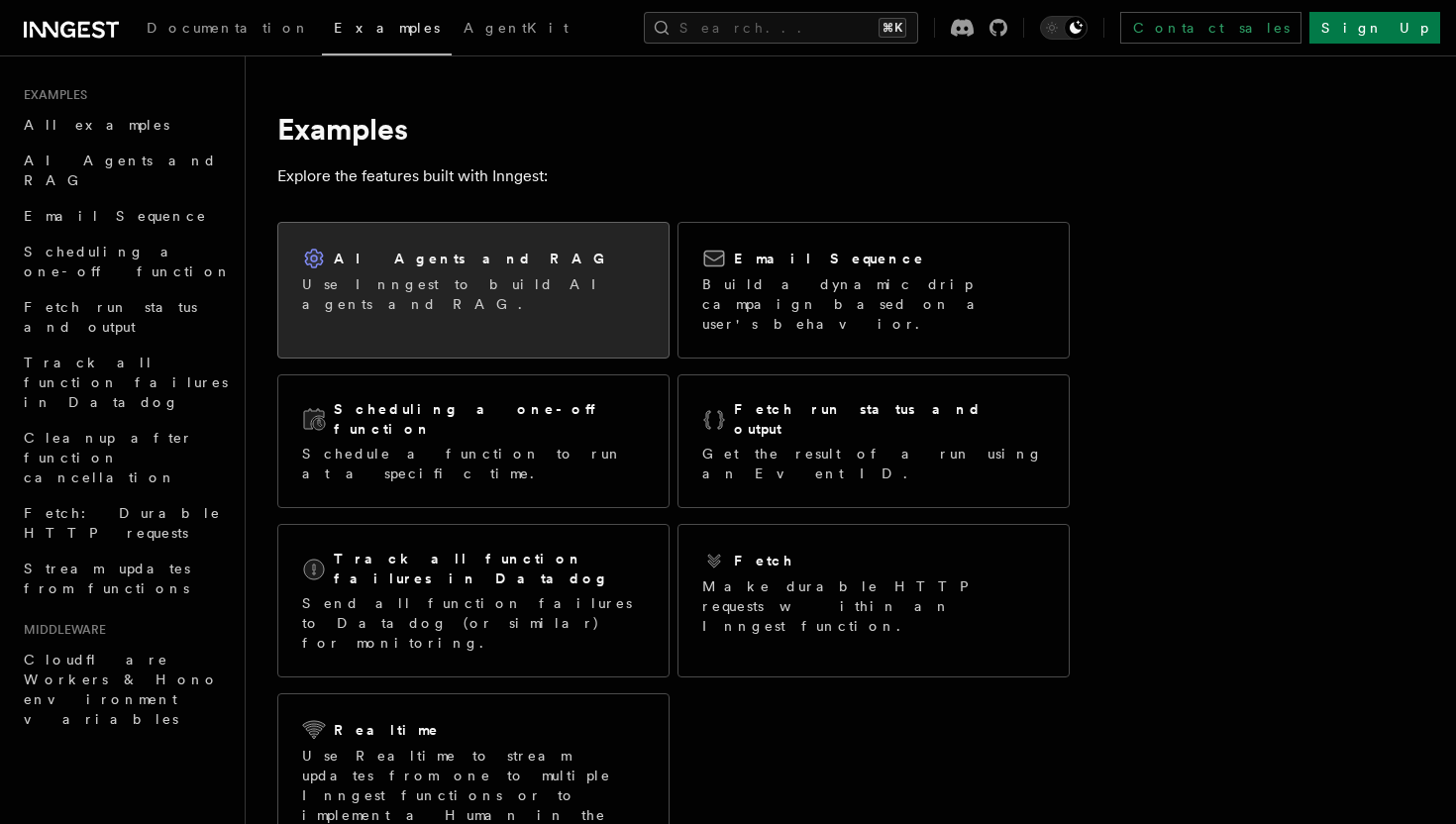 click on "Use Inngest to build AI agents and RAG." at bounding box center (473, 294) 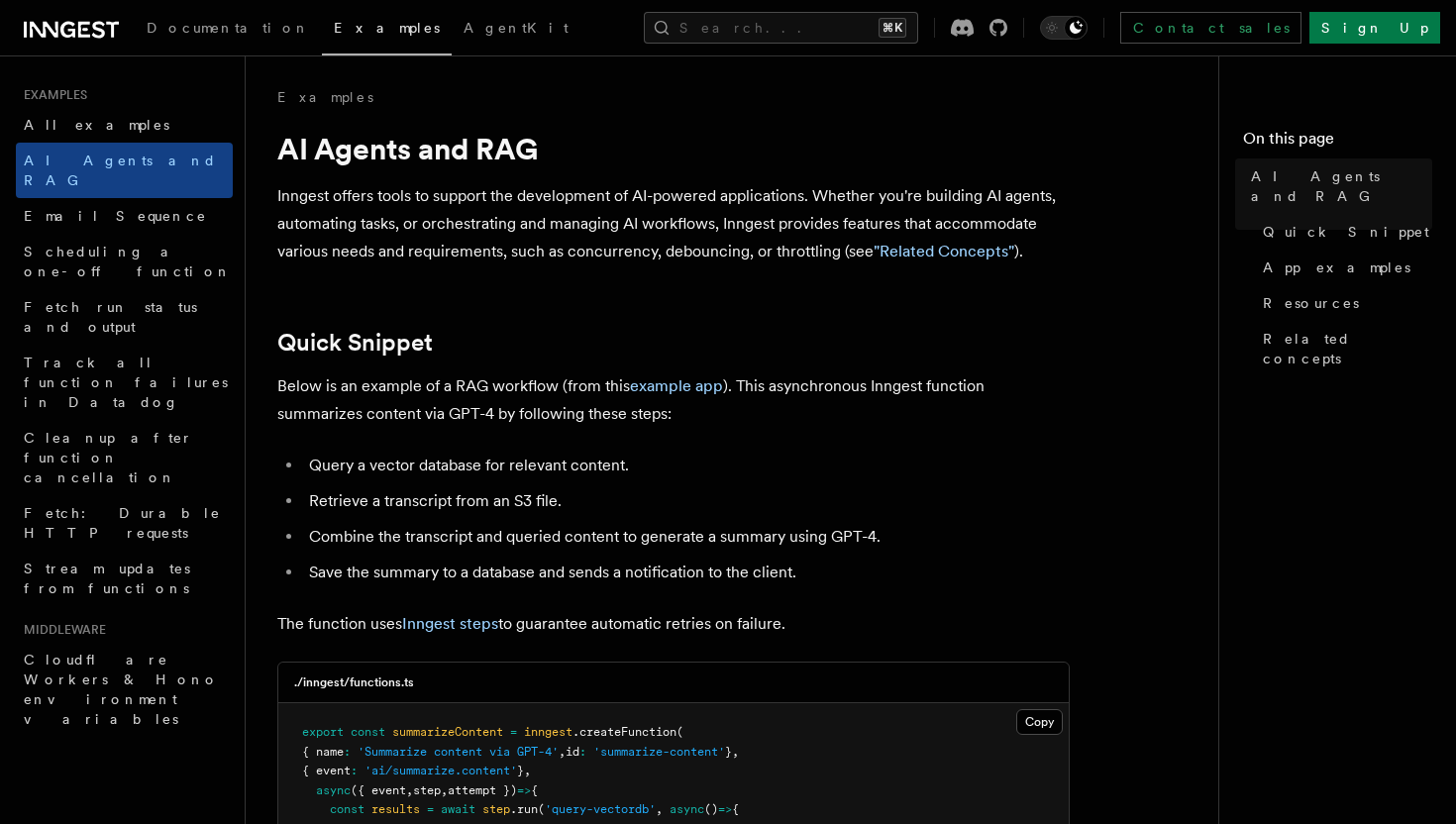 scroll, scrollTop: 0, scrollLeft: 0, axis: both 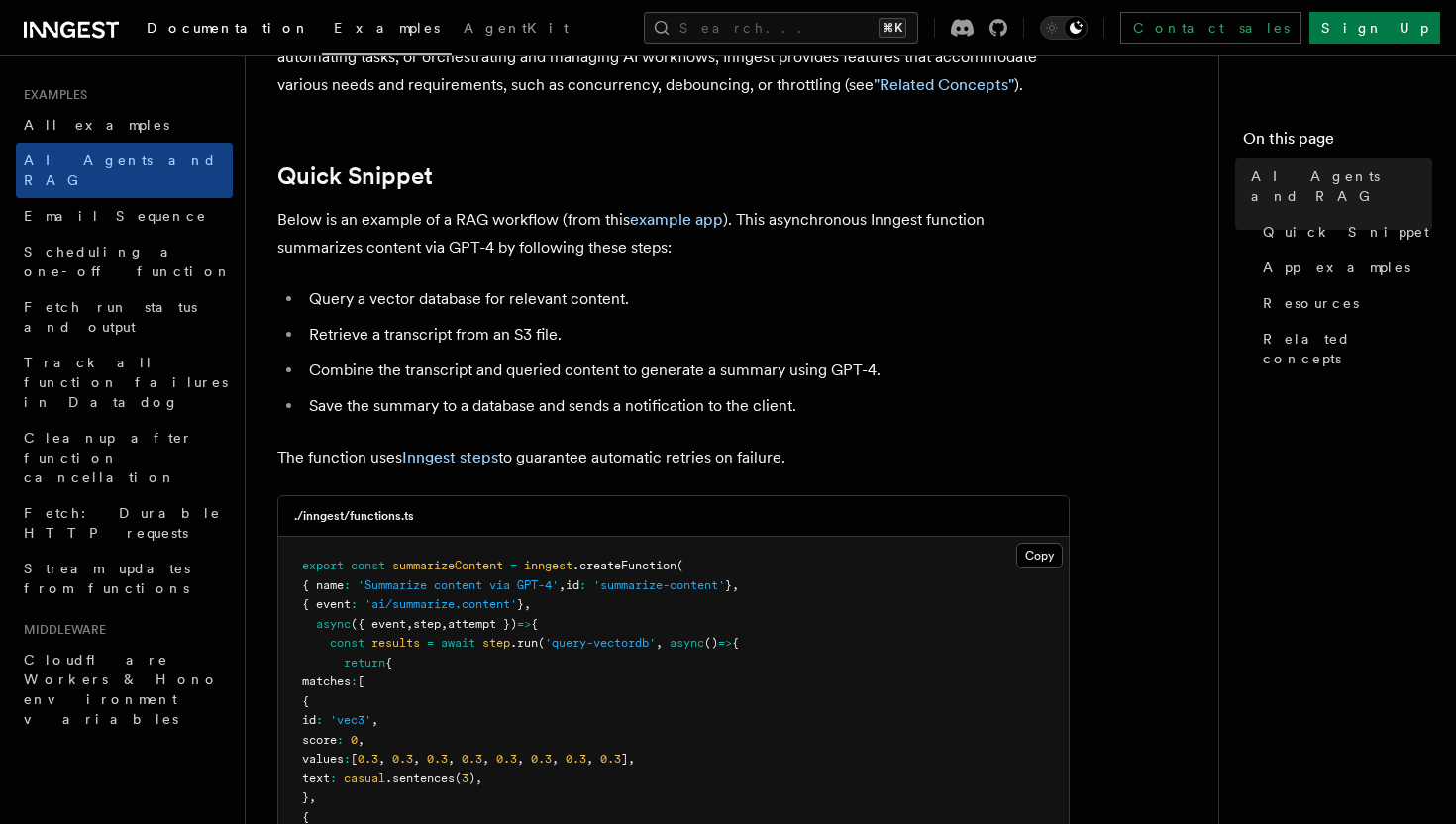 click on "Documentation" at bounding box center (228, 28) 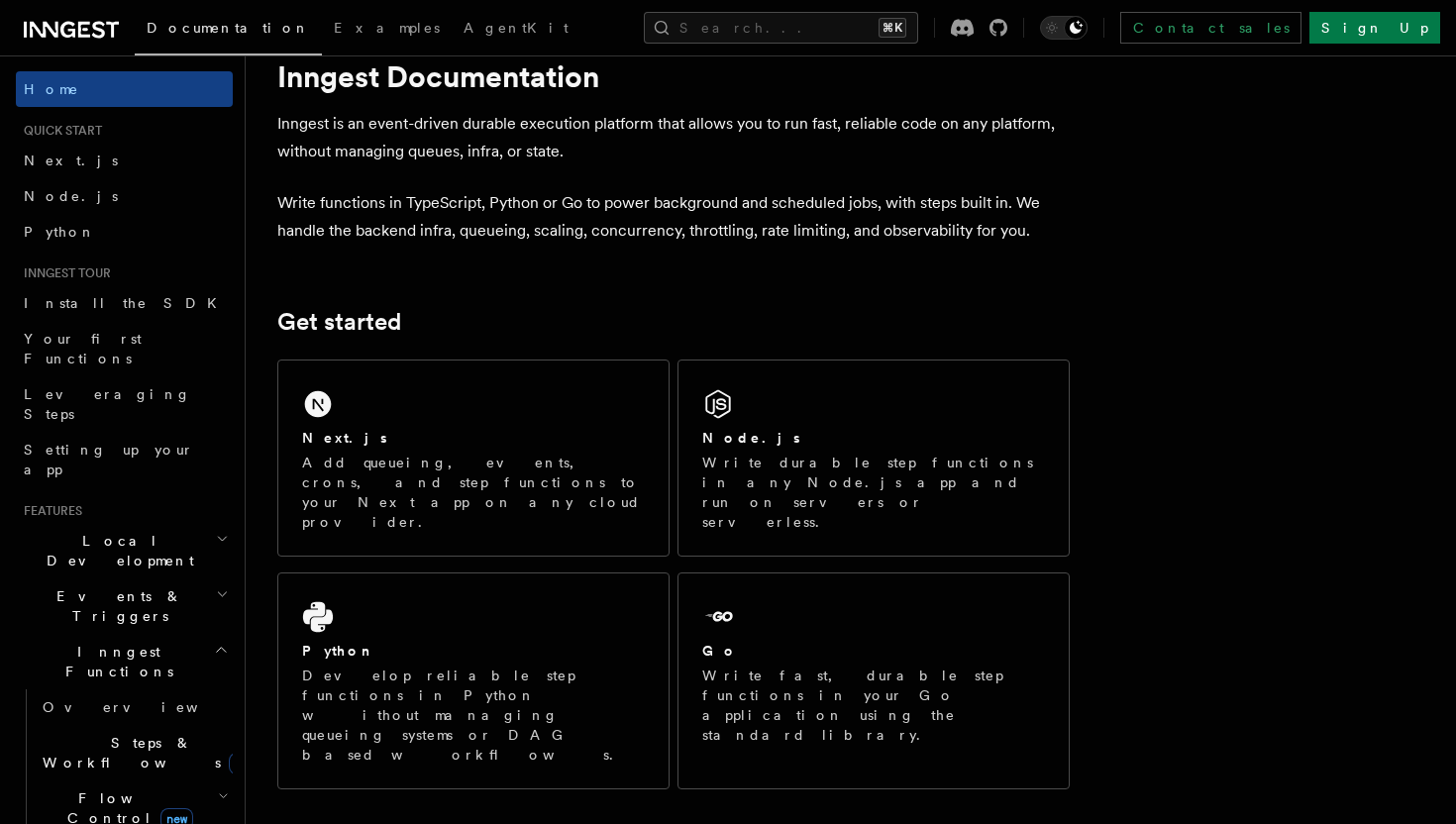 scroll, scrollTop: 54, scrollLeft: 0, axis: vertical 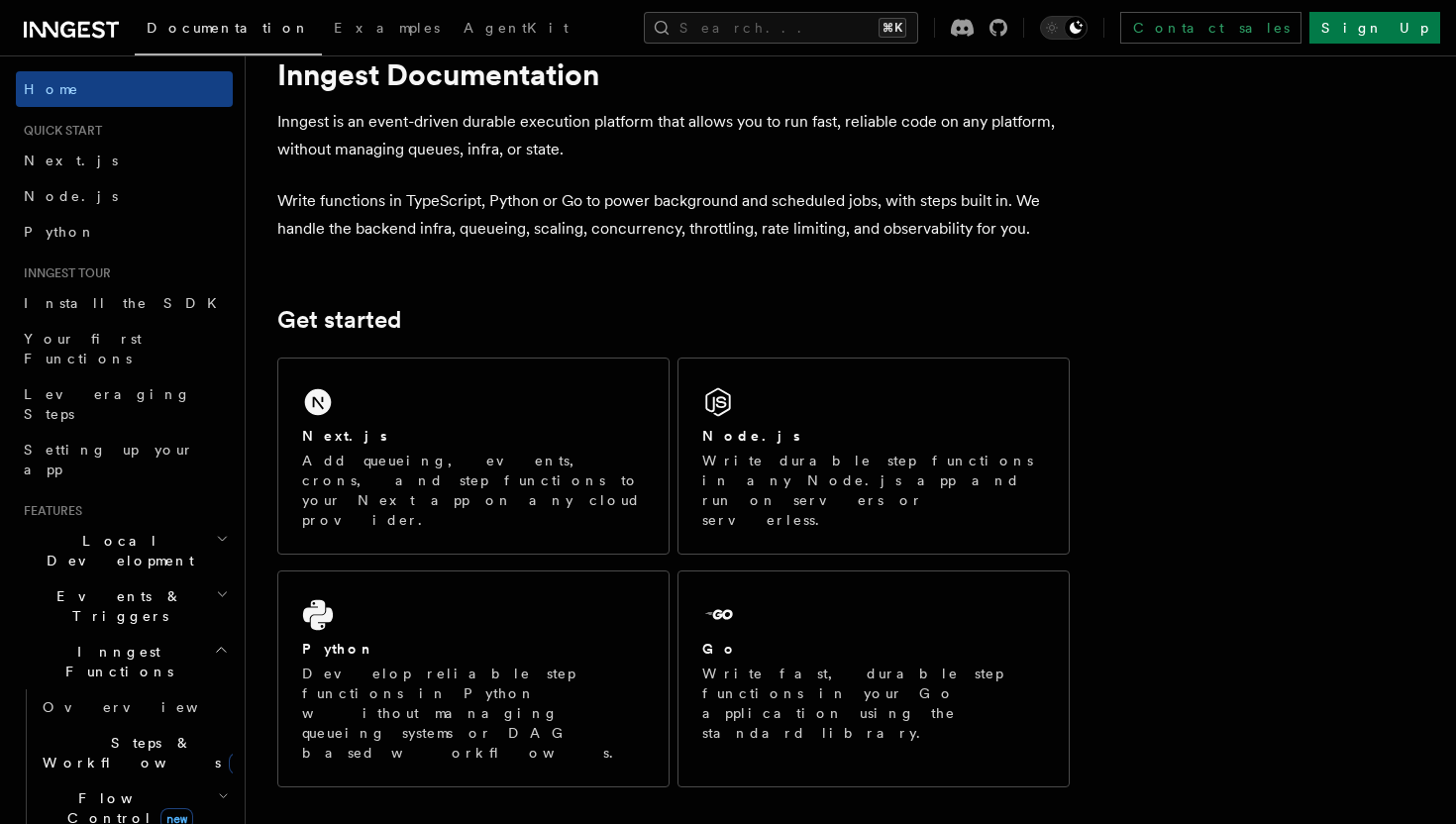 click on "Next.js Add queueing, events, crons, and step functions to your Next app on any cloud provider. Node.js Write durable step functions in any Node.js app and run on servers or serverless. Python Develop reliable step functions in Python without managing queueing systems or DAG based workflows. Go Write fast, durable step functions in your Go application using the standard library." at bounding box center (674, 572) 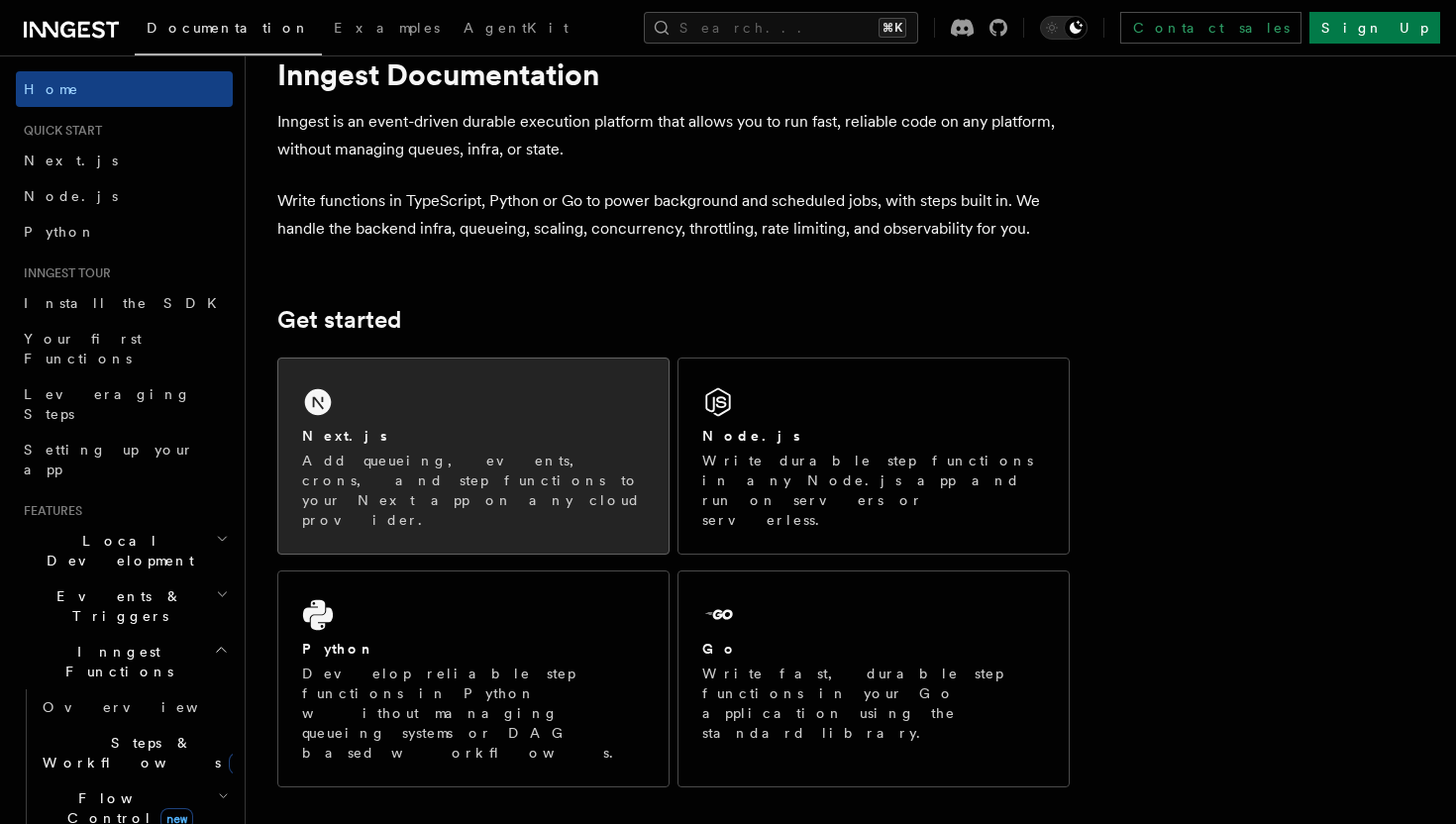 click on "Next.js Add queueing, events, crons, and step functions to your Next app on any cloud provider." at bounding box center [473, 456] 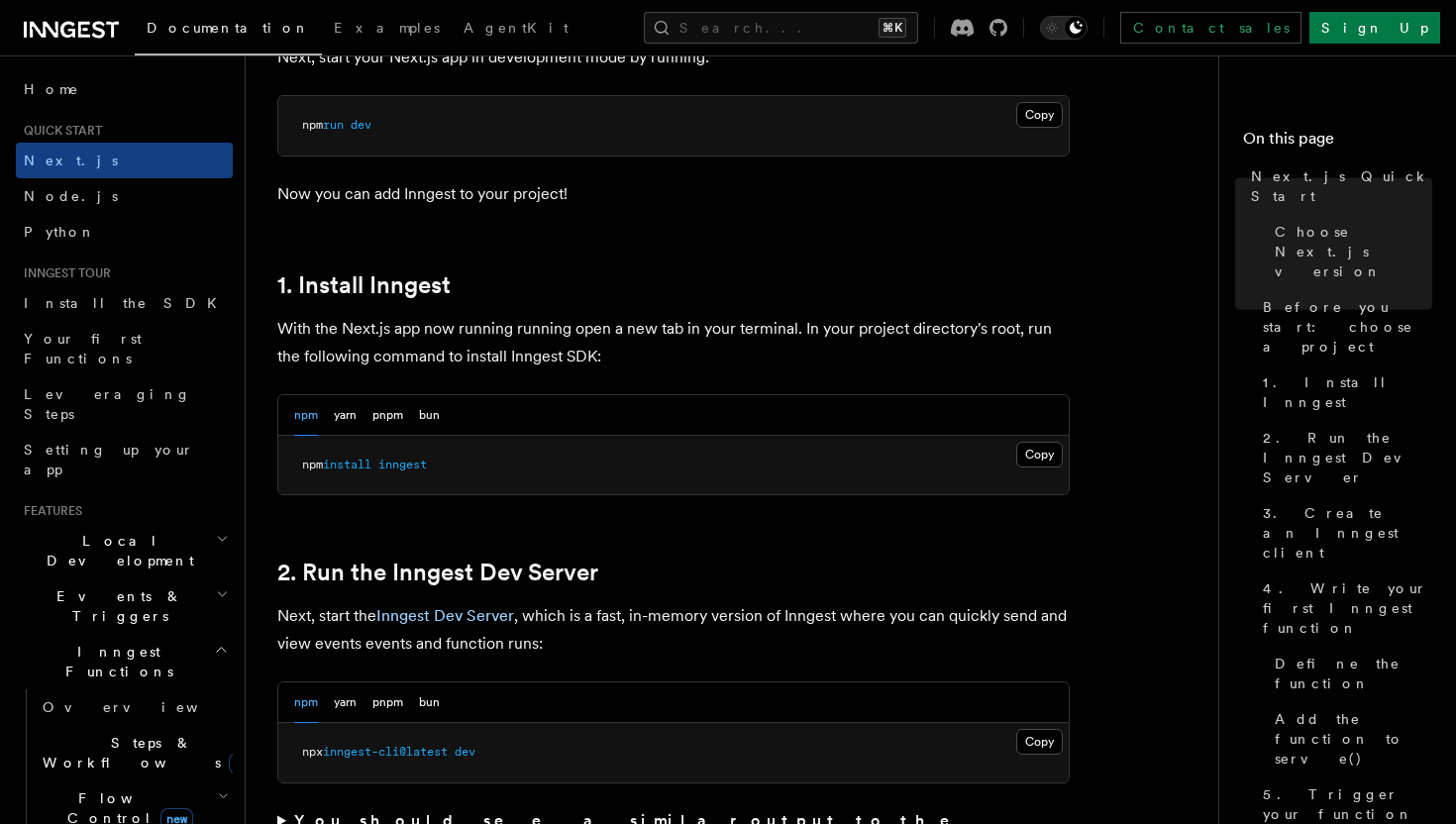scroll, scrollTop: 0, scrollLeft: 0, axis: both 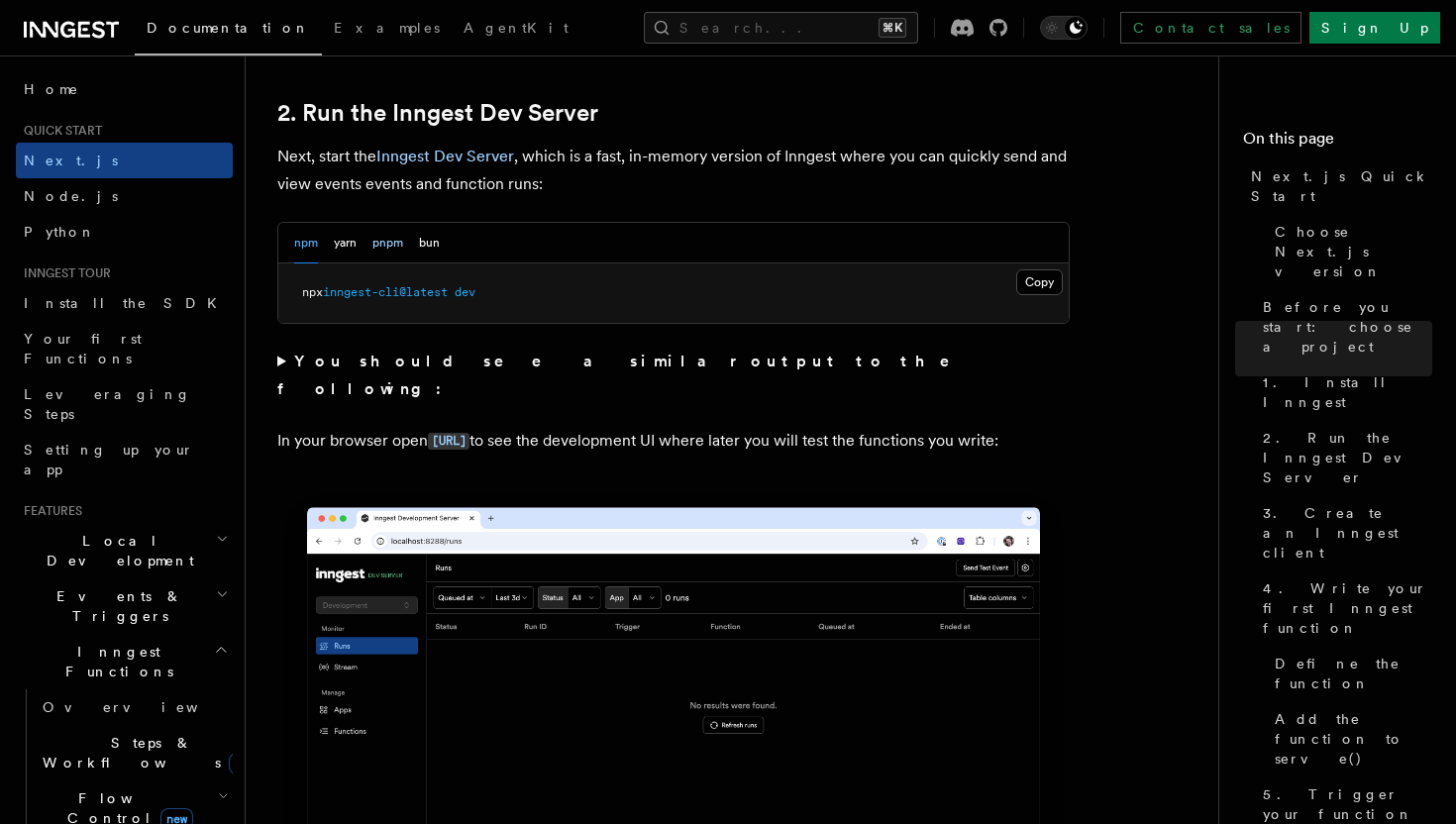 click on "pnpm" at bounding box center (387, 243) 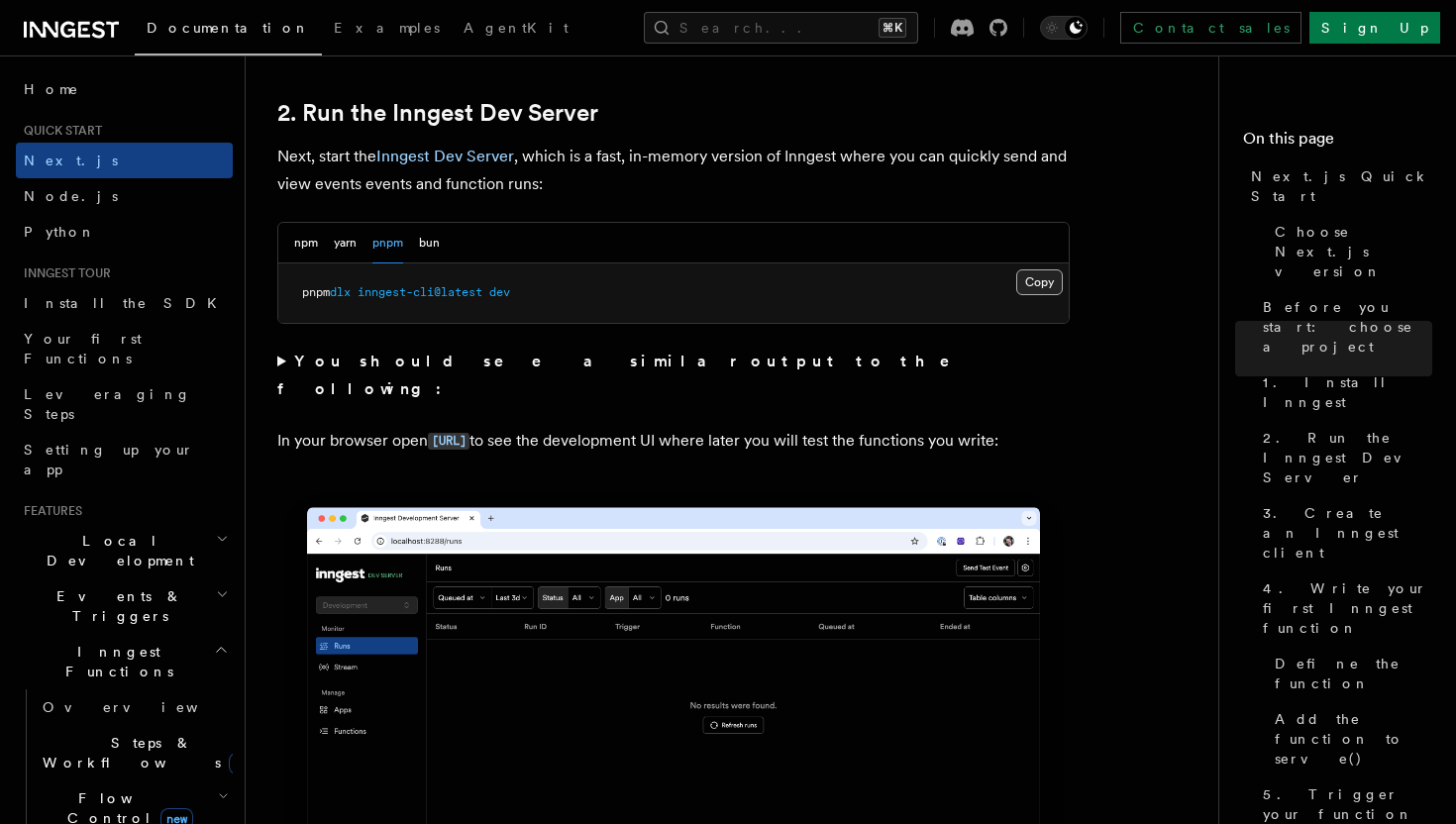 click on "Copy Copied" at bounding box center (1039, 282) 